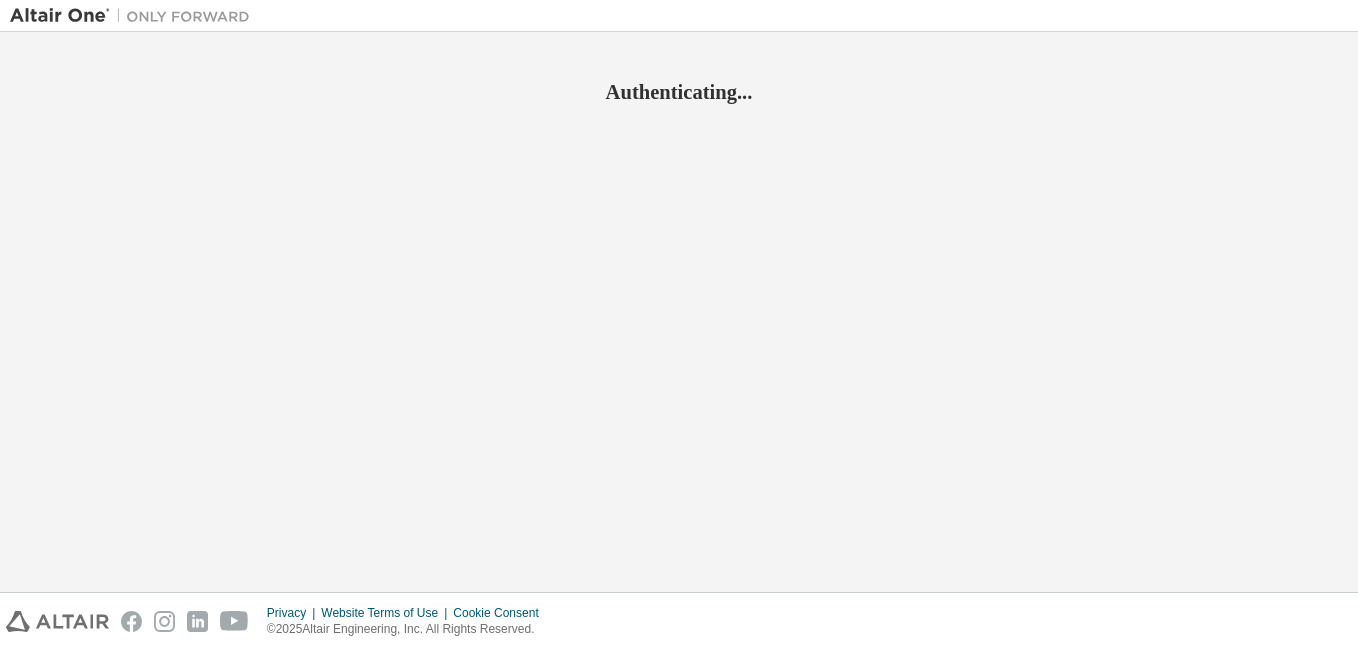 scroll, scrollTop: 0, scrollLeft: 0, axis: both 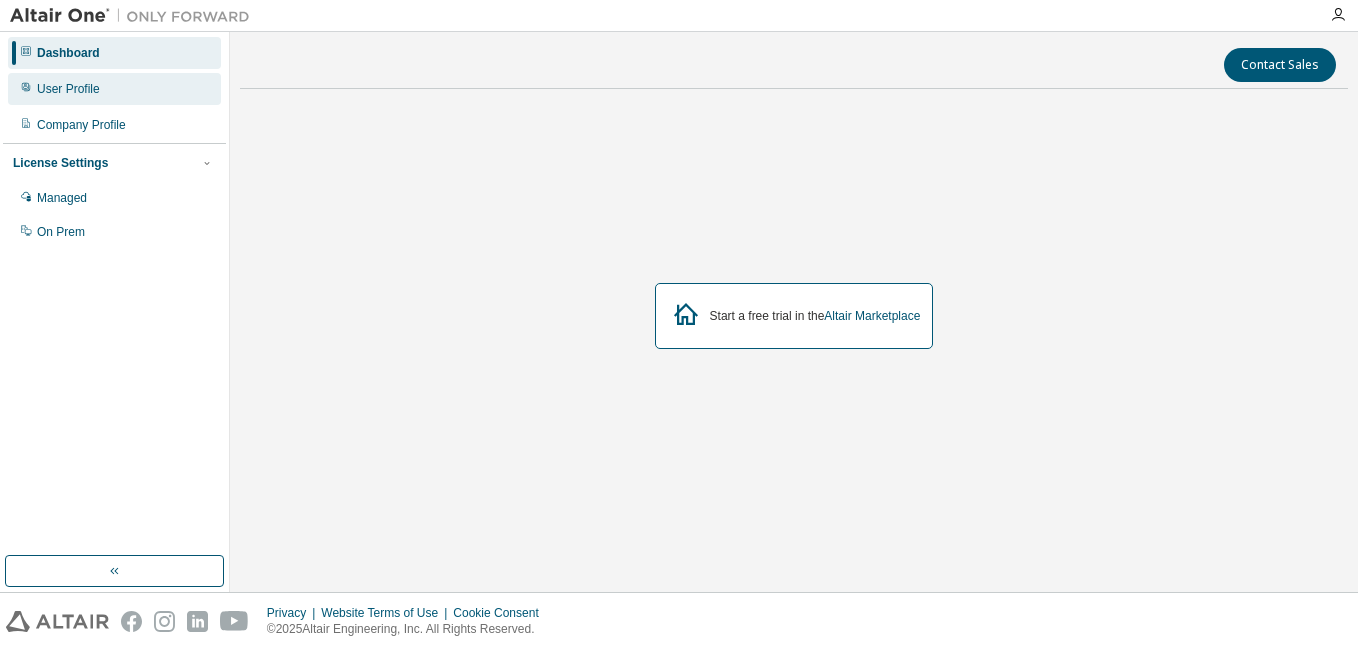 click on "User Profile" at bounding box center (114, 89) 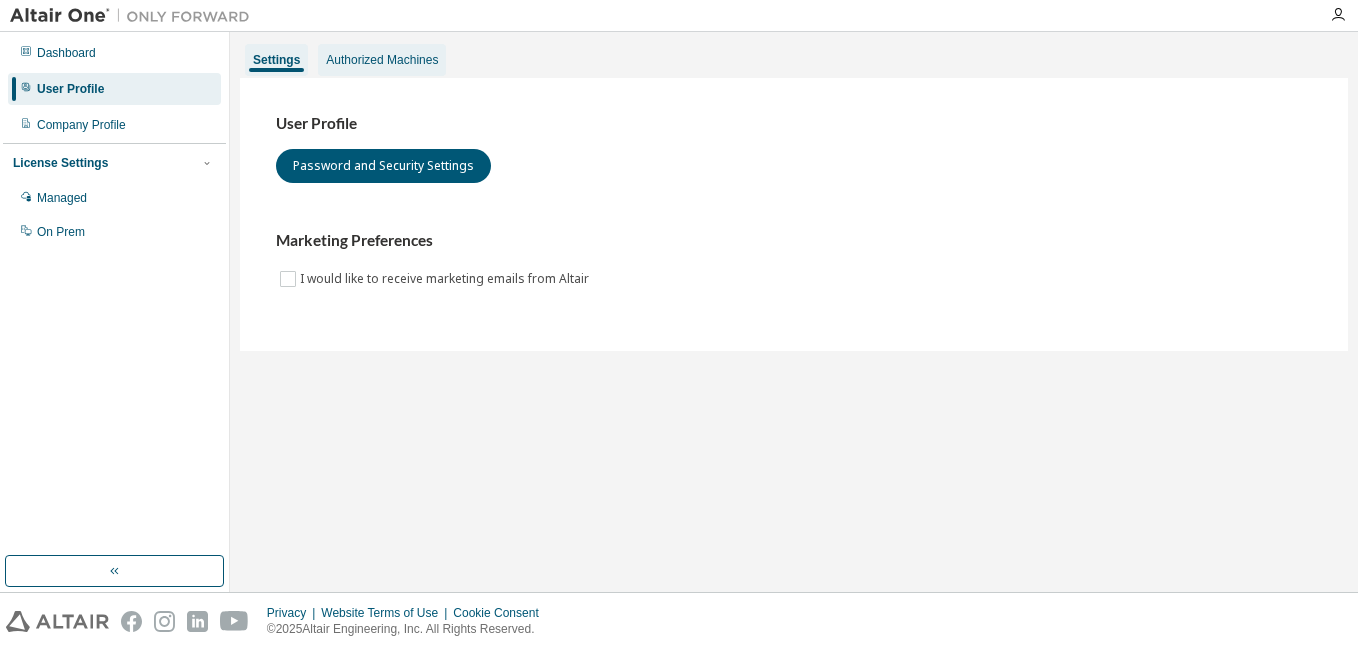 click on "Authorized Machines" at bounding box center [382, 60] 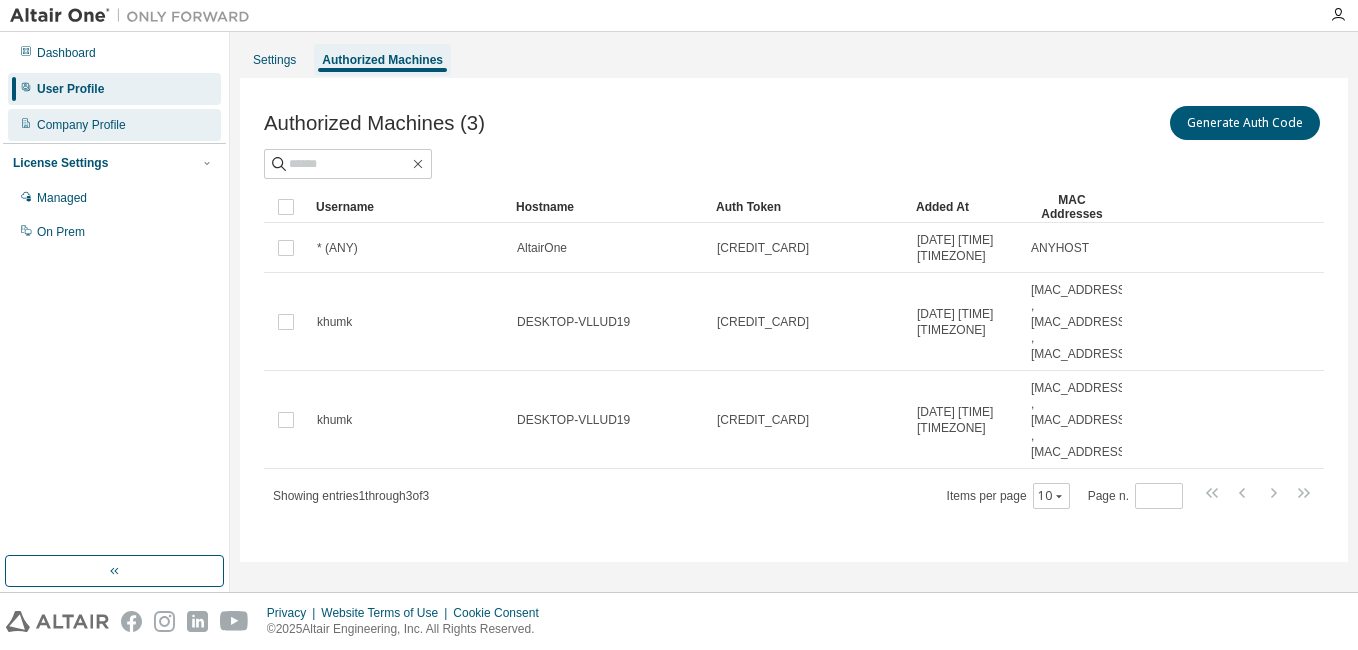 click on "Company Profile" at bounding box center (114, 125) 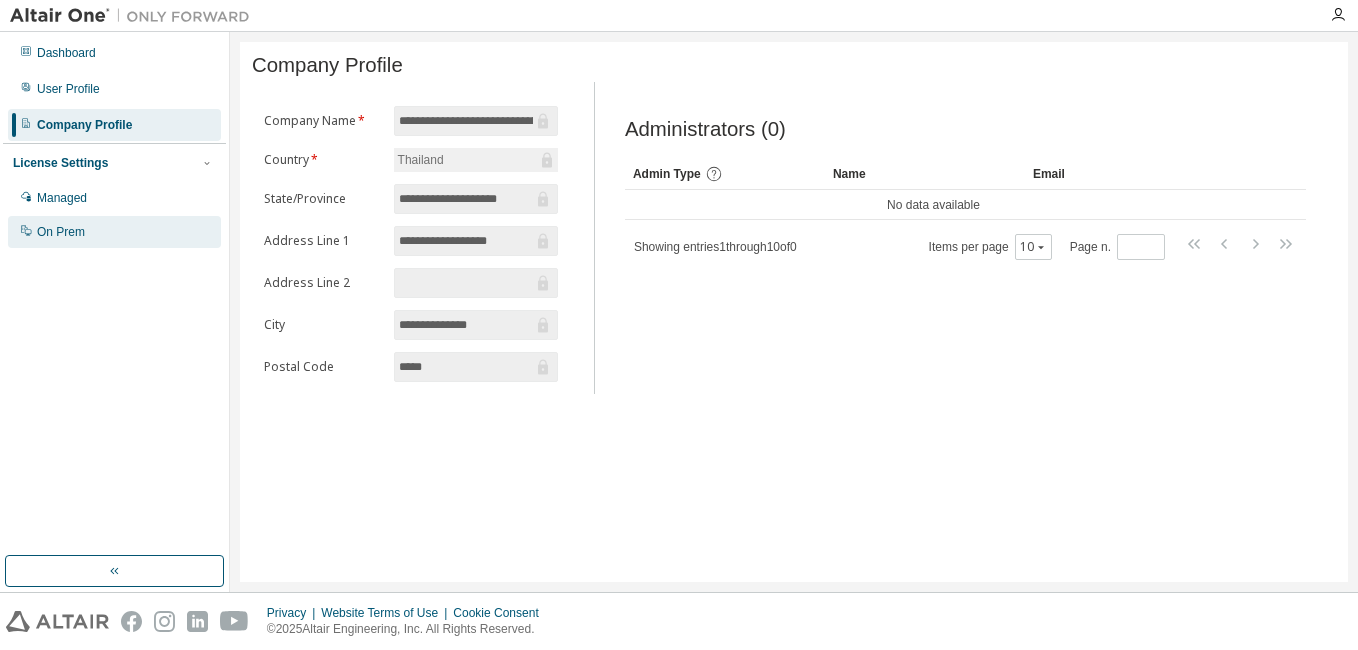 click on "On Prem" at bounding box center (61, 232) 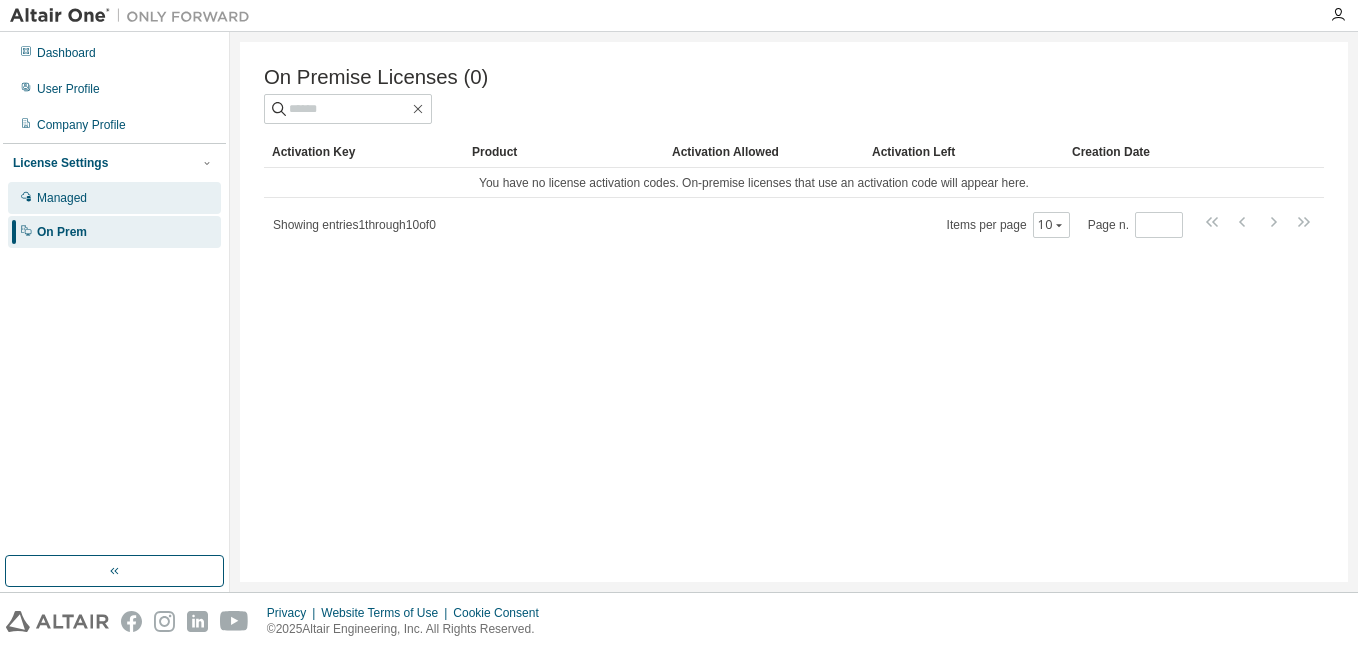 click on "Managed" at bounding box center [114, 198] 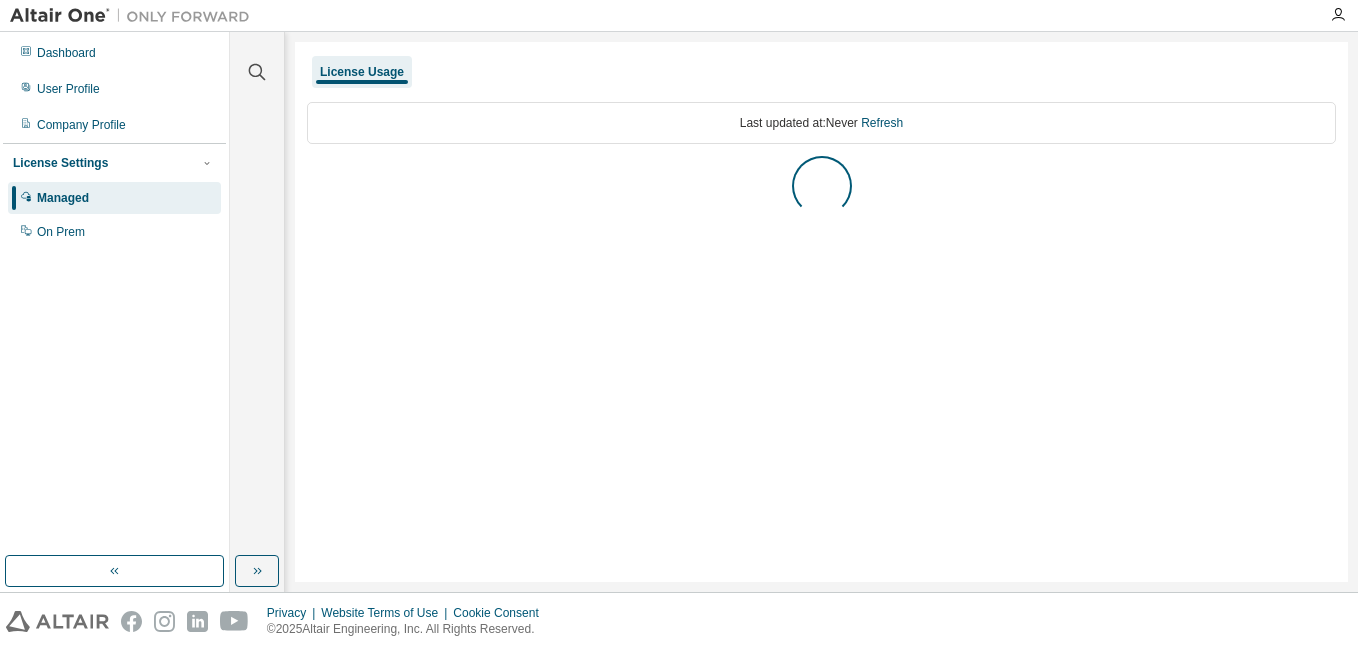 click on "Dashboard" at bounding box center [114, 53] 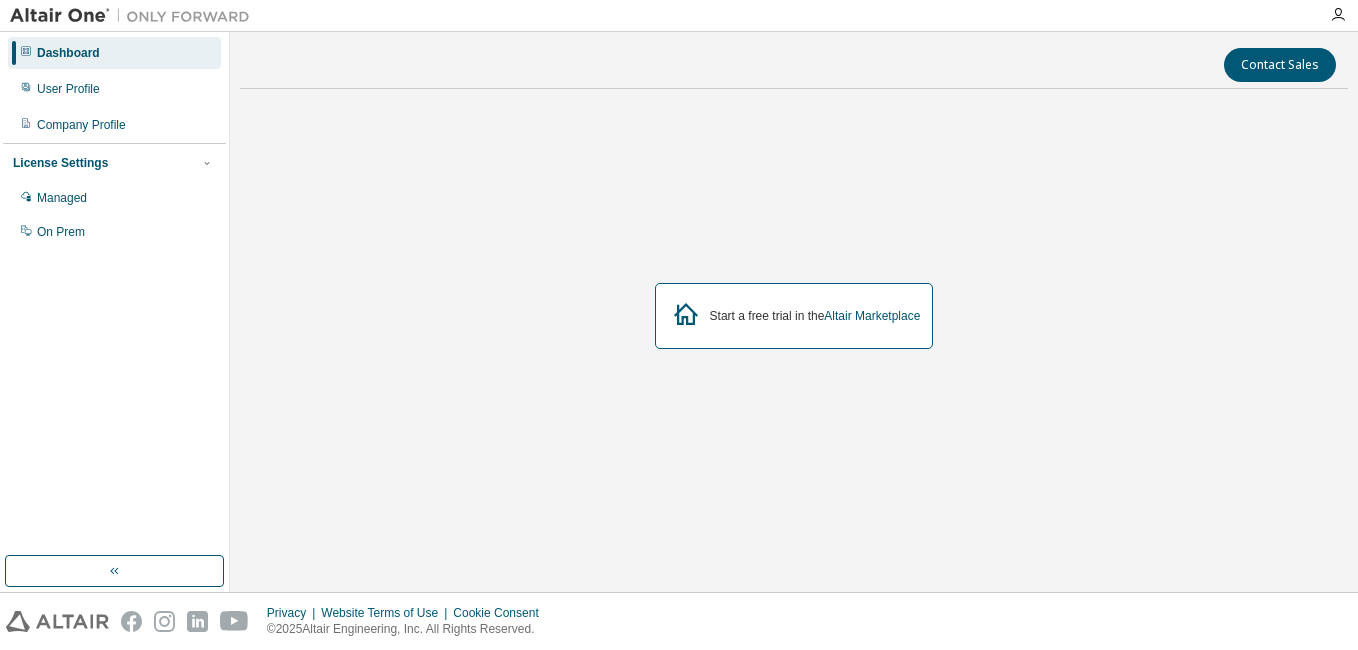 click at bounding box center [135, 16] 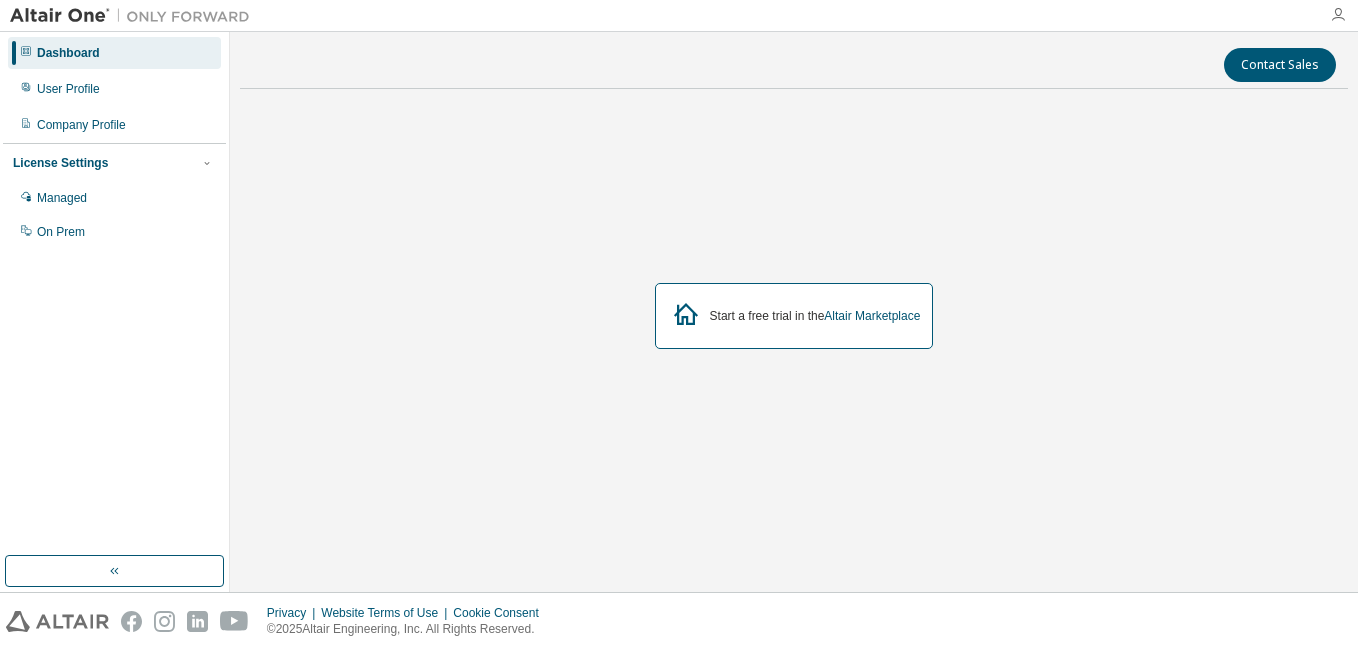 click at bounding box center [1338, 15] 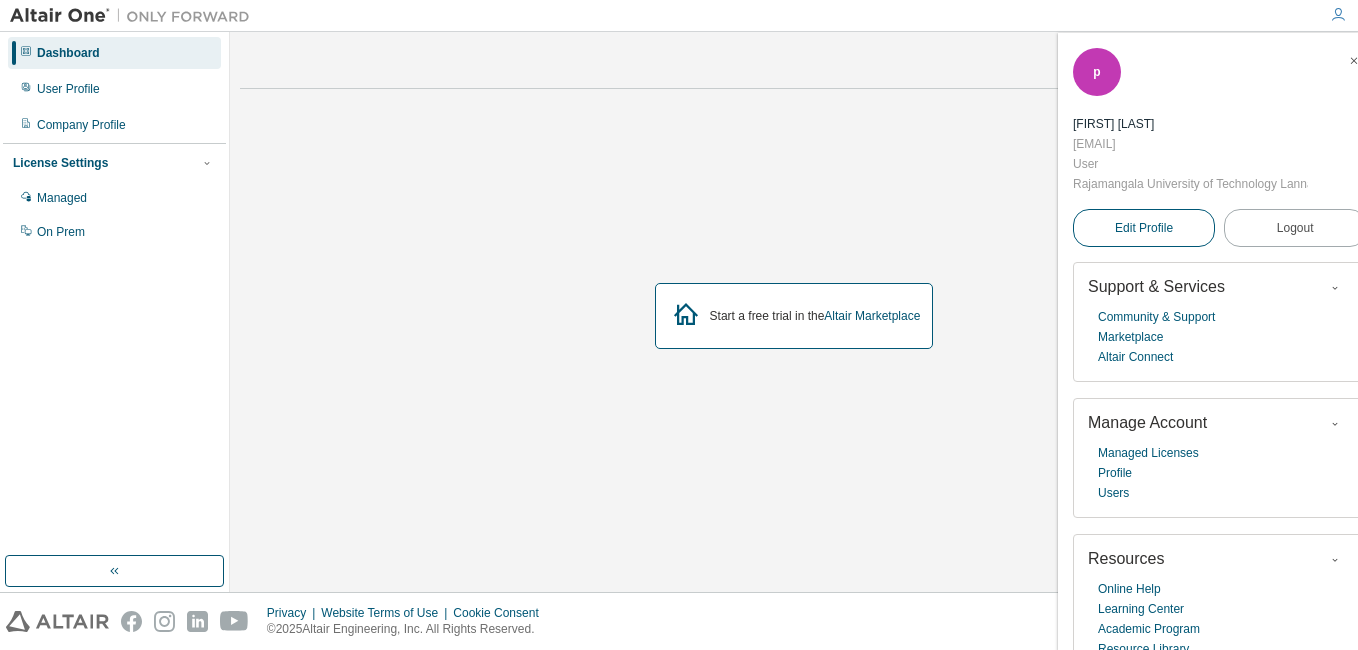 click on "Edit Profile" at bounding box center (1144, 228) 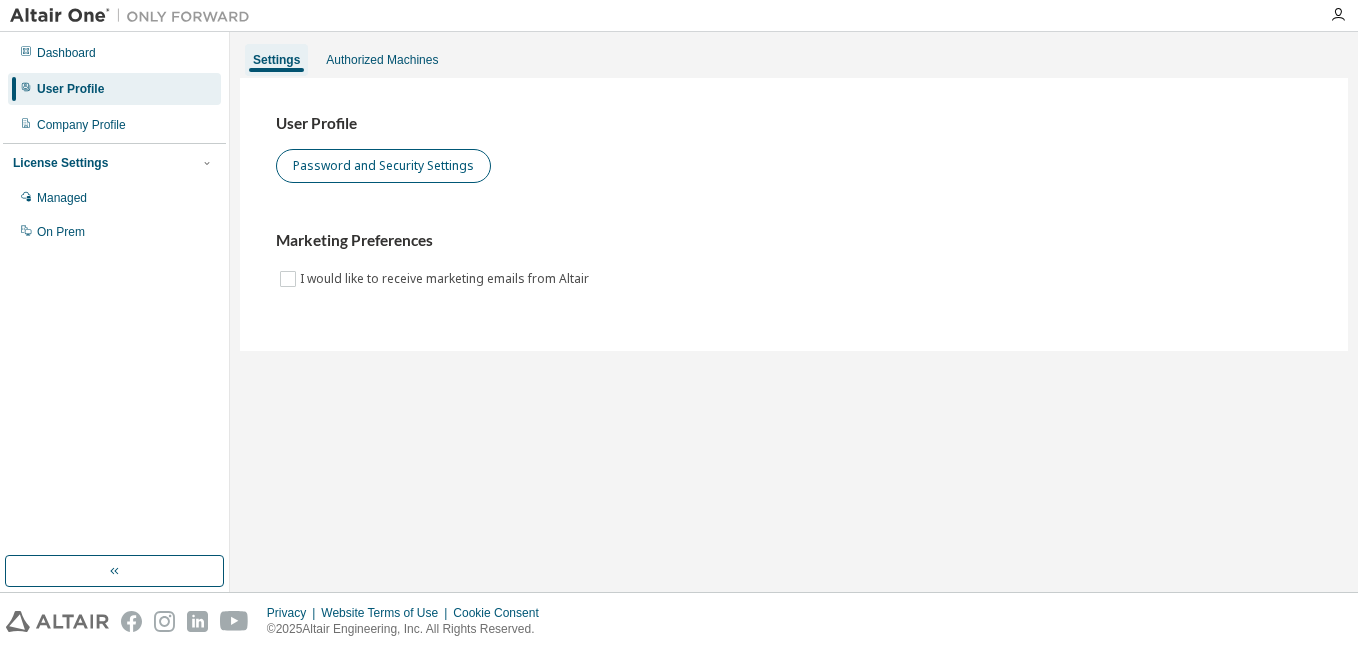 scroll, scrollTop: 0, scrollLeft: 0, axis: both 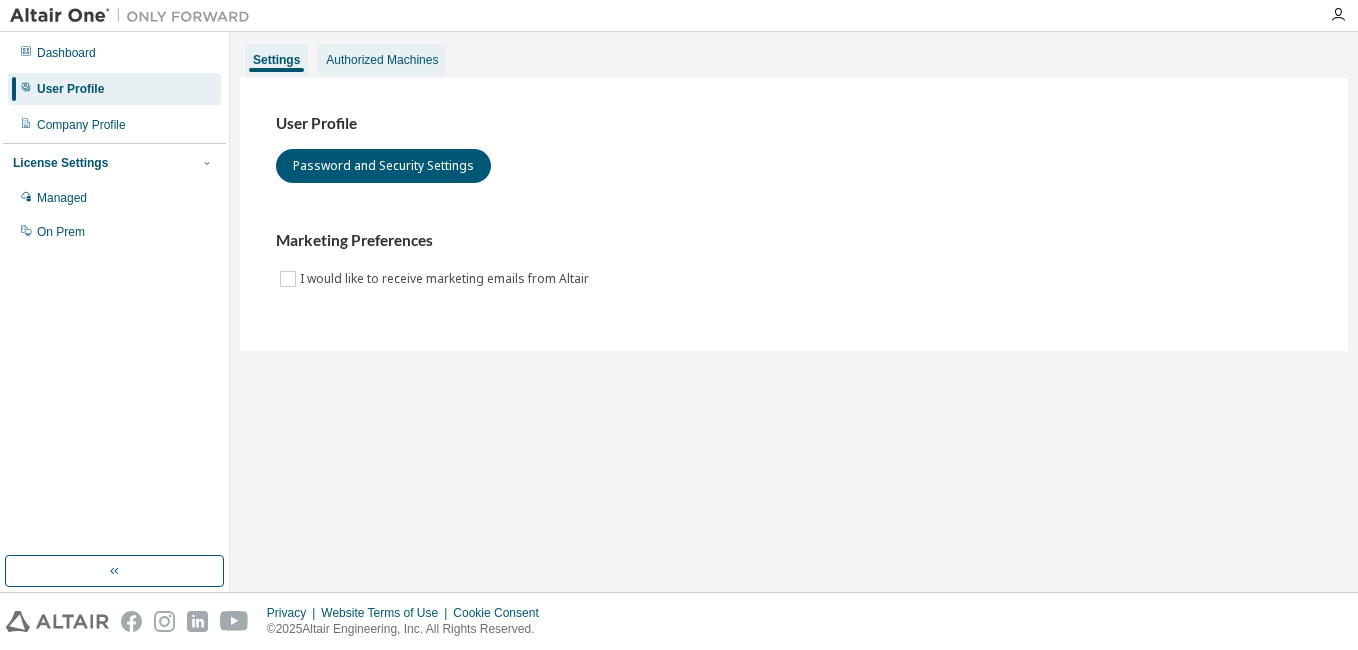 click on "Authorized Machines" at bounding box center [382, 60] 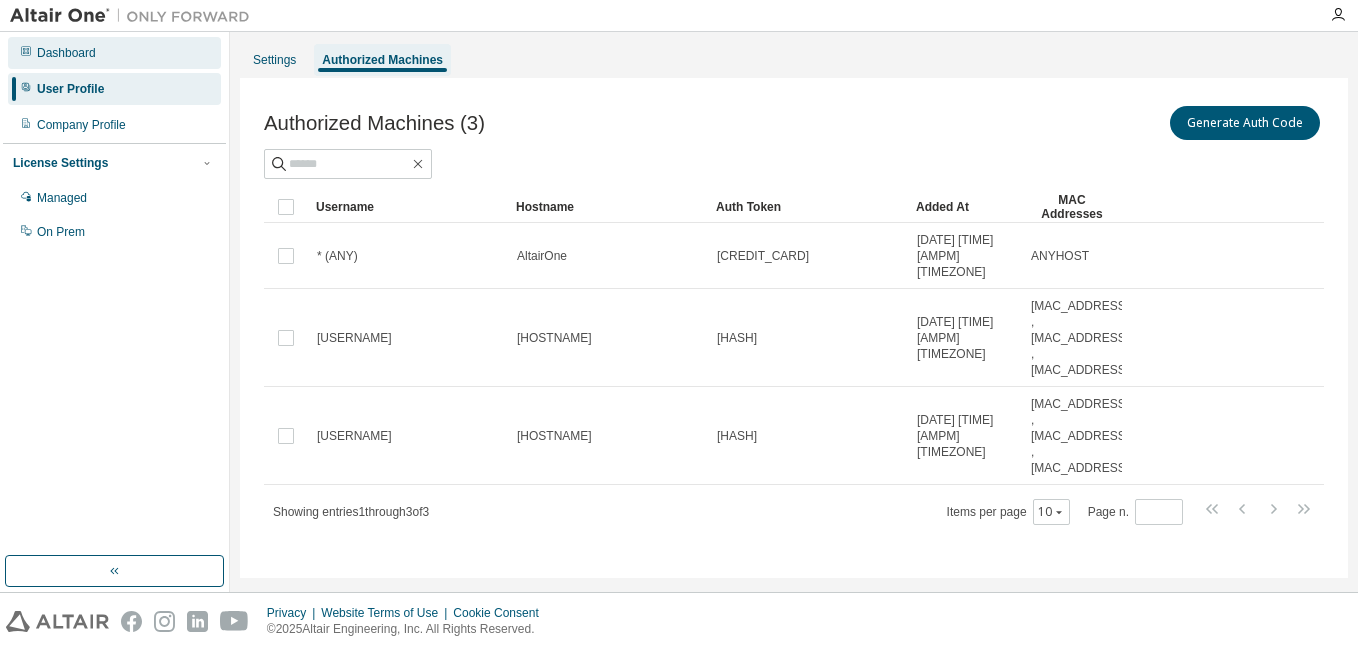 click on "Dashboard" at bounding box center [66, 53] 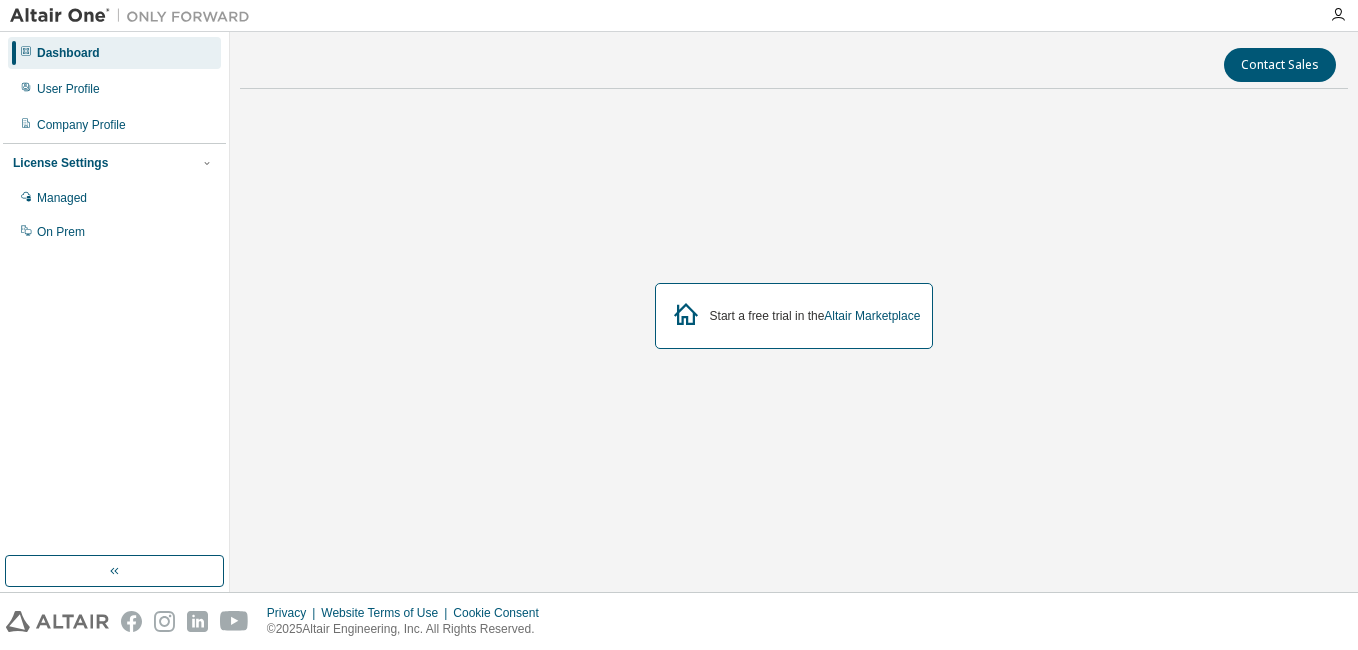 click on "Start a free trial in the  Altair Marketplace" at bounding box center [815, 316] 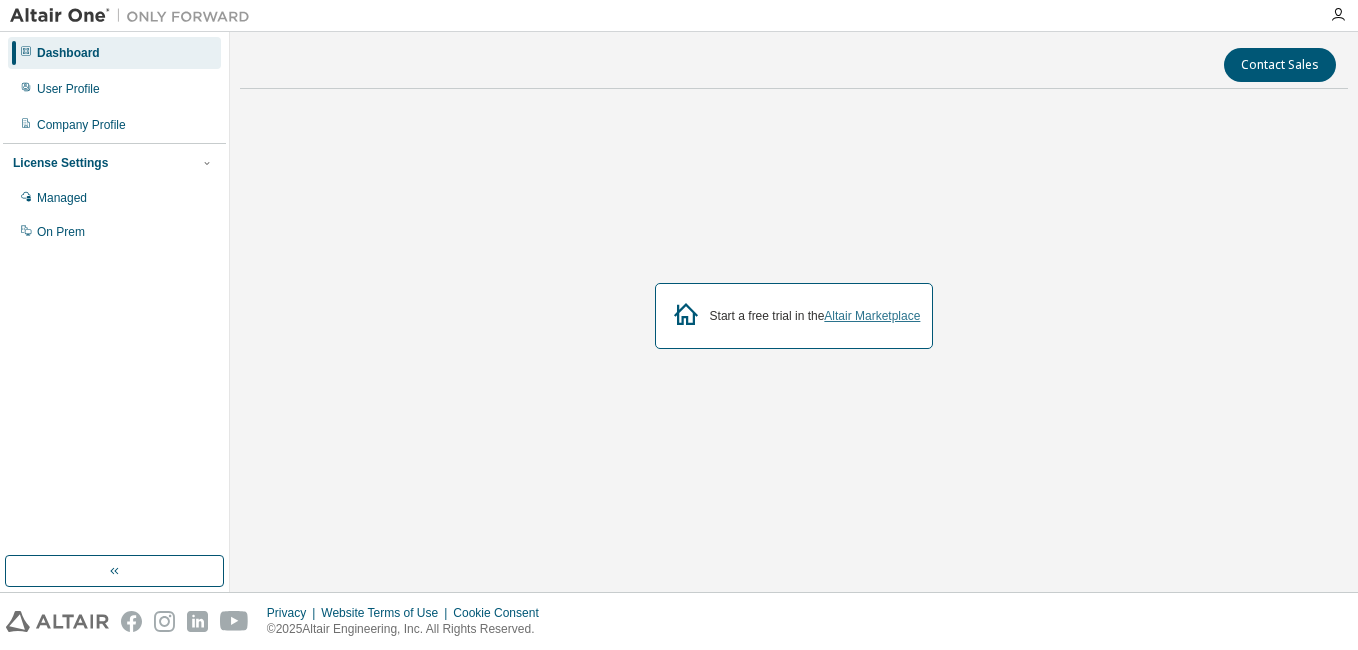 click on "Altair Marketplace" at bounding box center (872, 316) 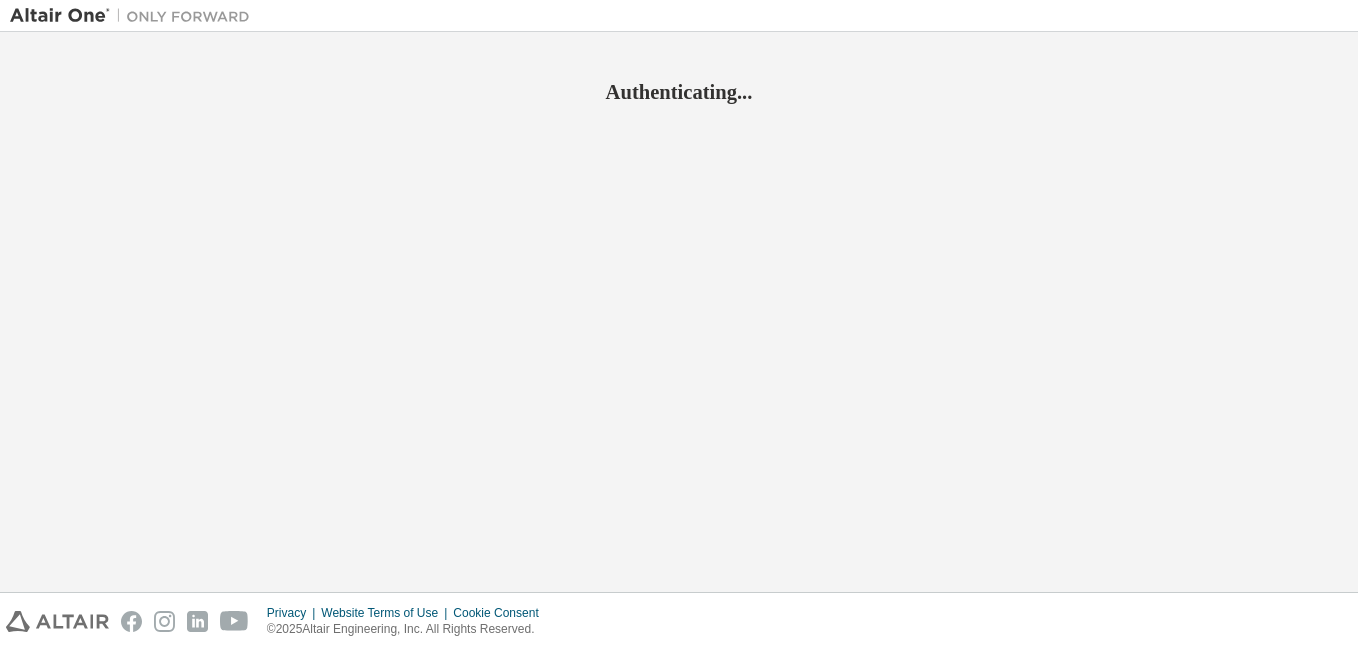 scroll, scrollTop: 0, scrollLeft: 0, axis: both 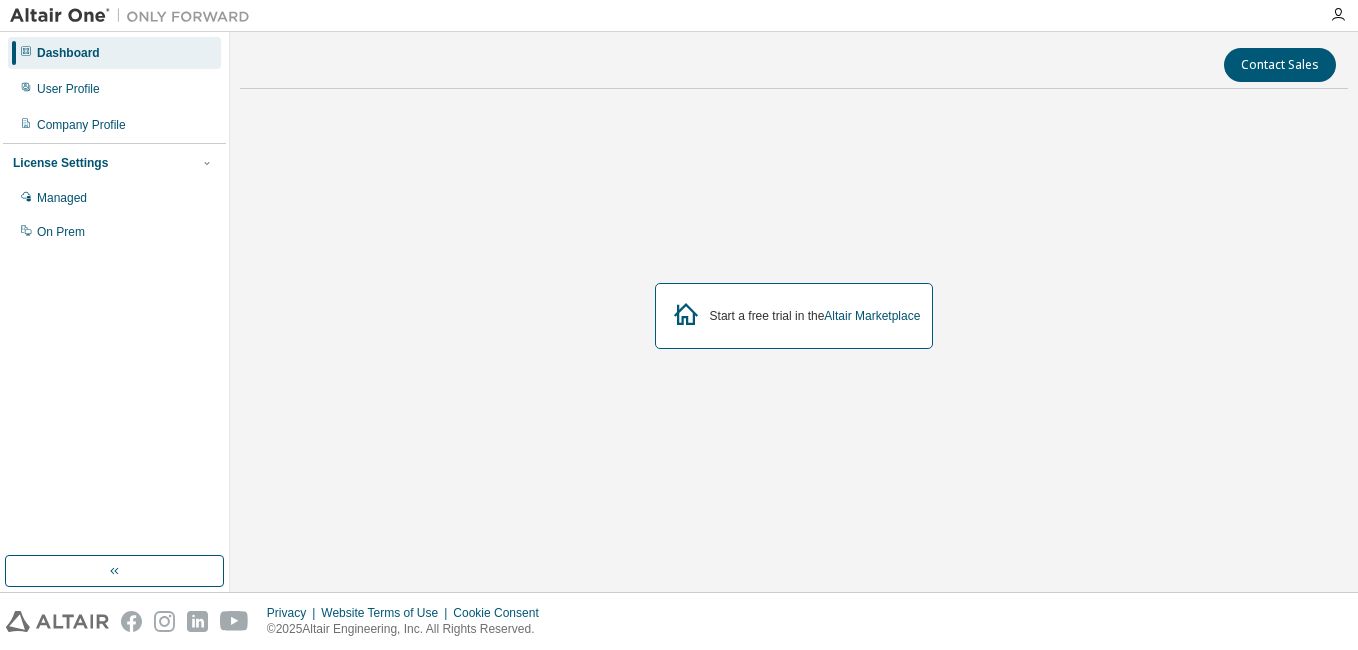 click on "Start a free trial in the  Altair Marketplace" at bounding box center (794, 316) 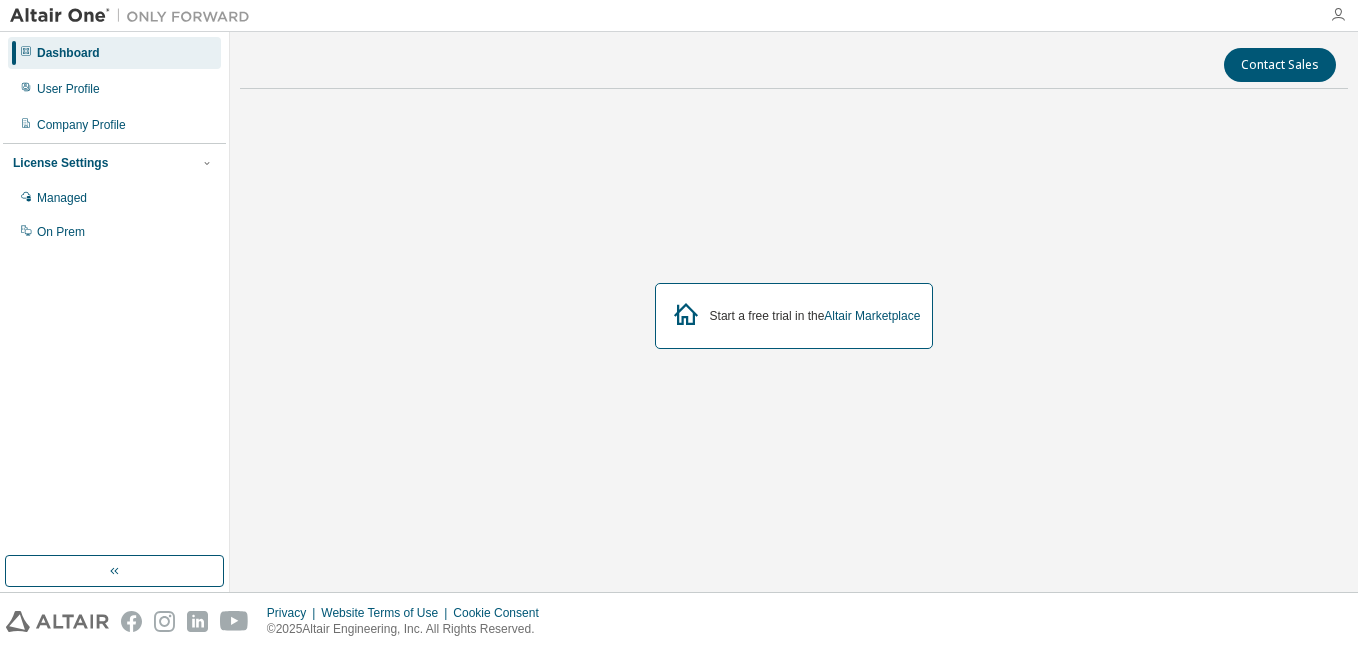 click at bounding box center [1338, 15] 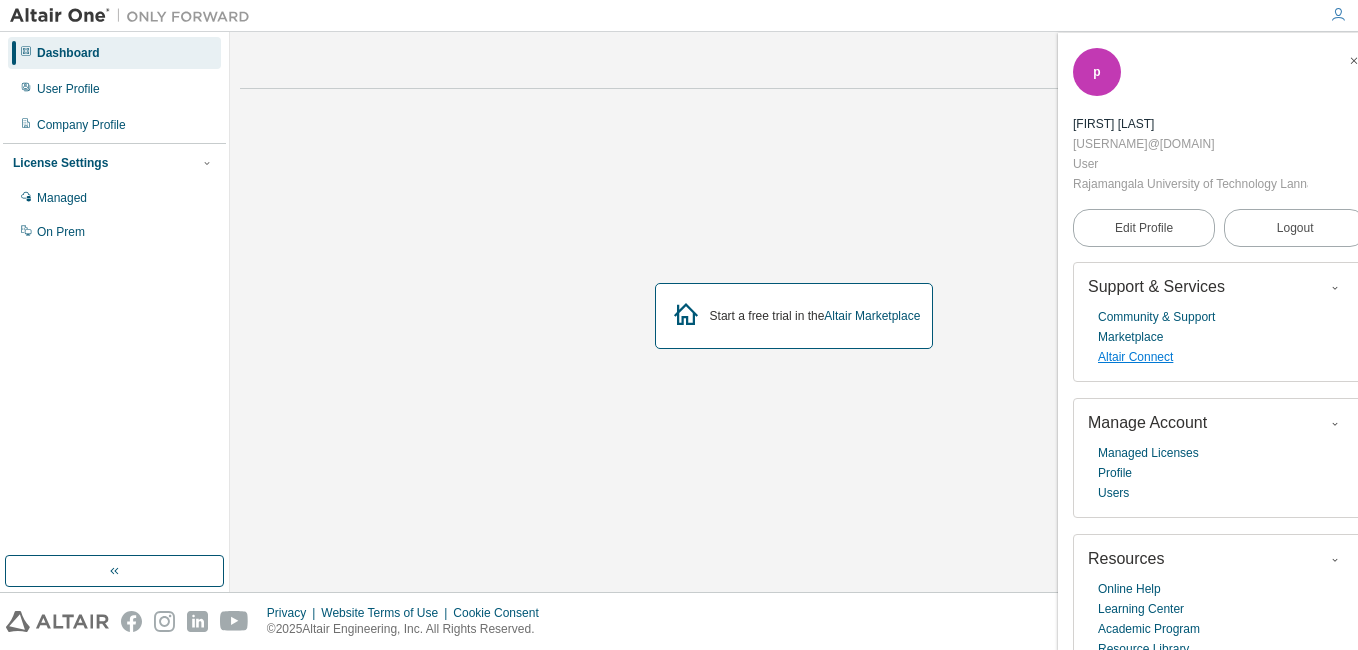 click on "Altair Connect" at bounding box center [1135, 357] 